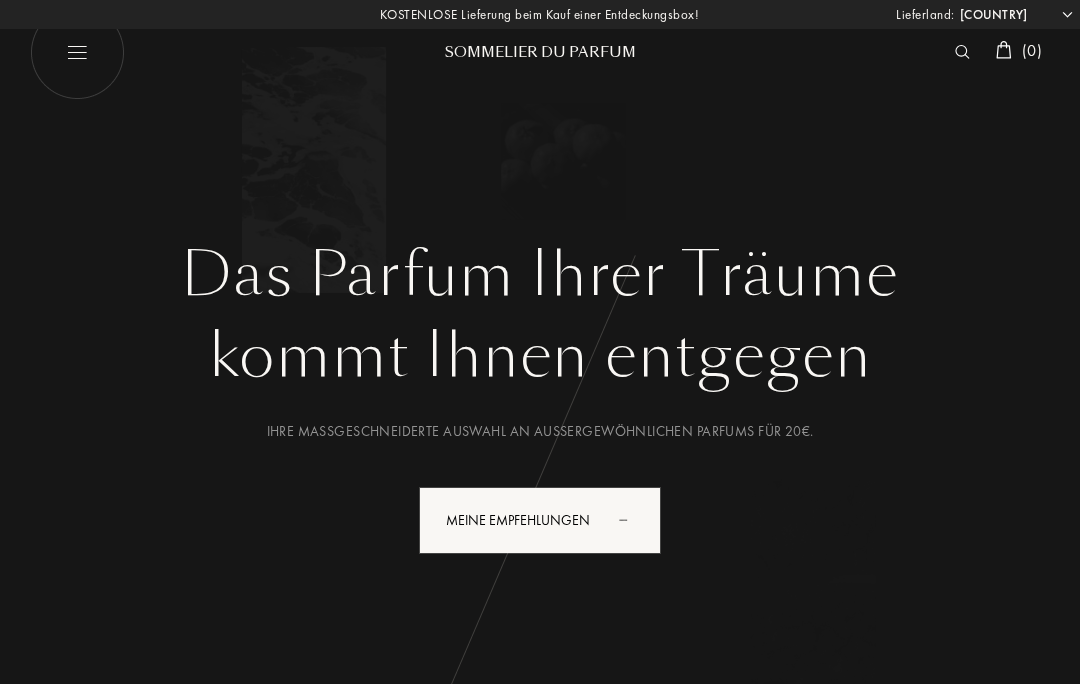scroll, scrollTop: 0, scrollLeft: 0, axis: both 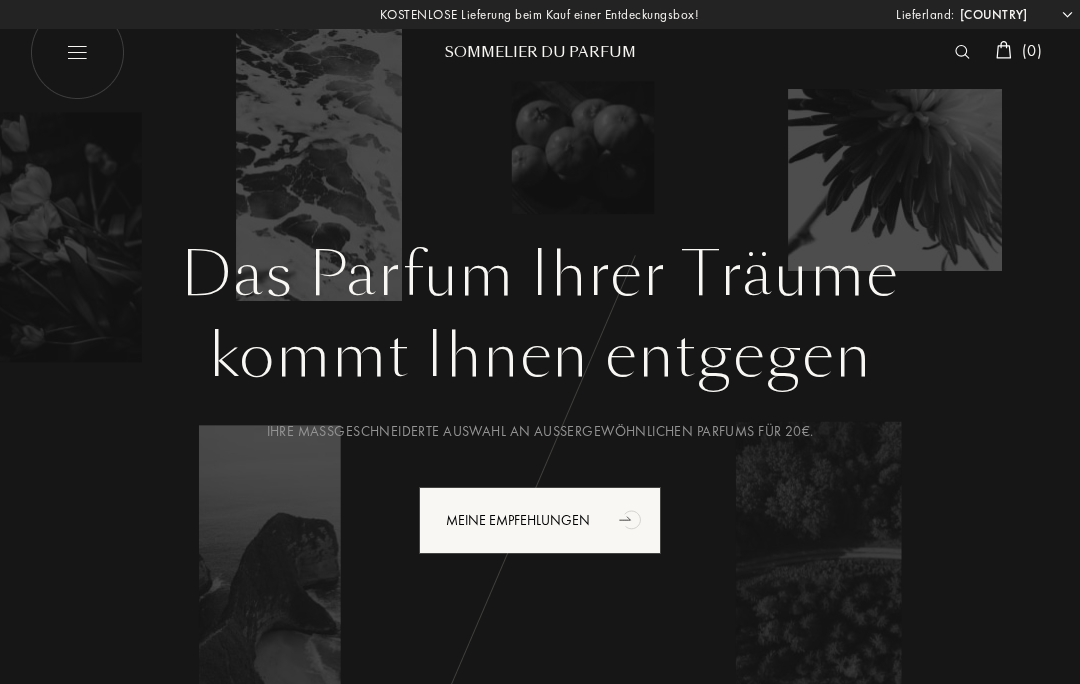click at bounding box center (962, 52) 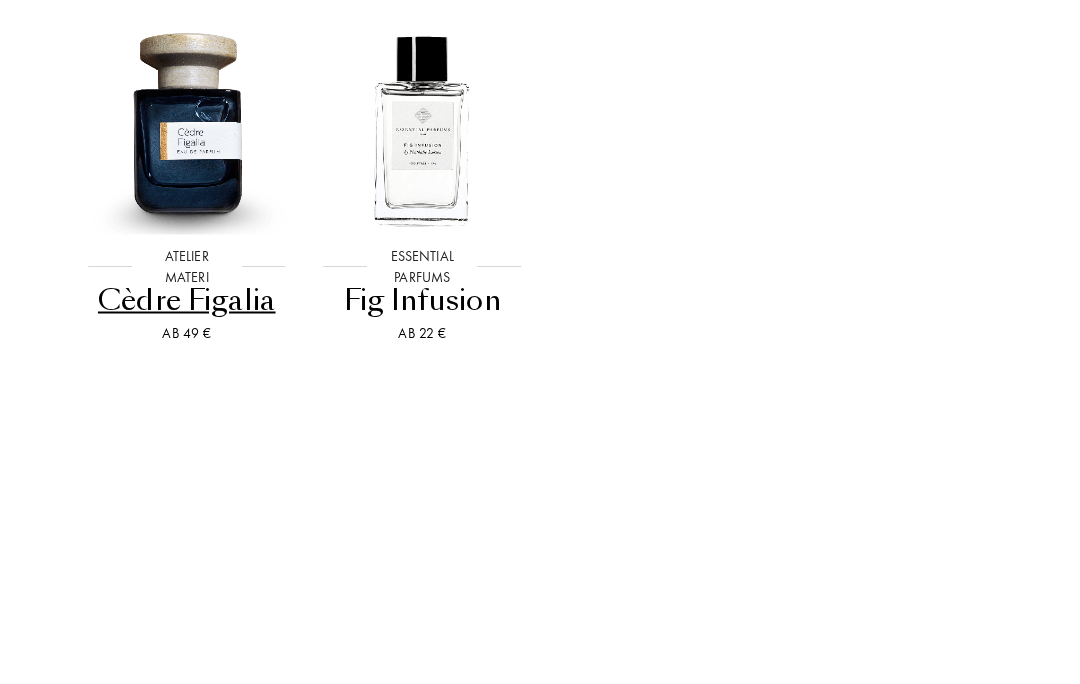 scroll, scrollTop: 147, scrollLeft: 0, axis: vertical 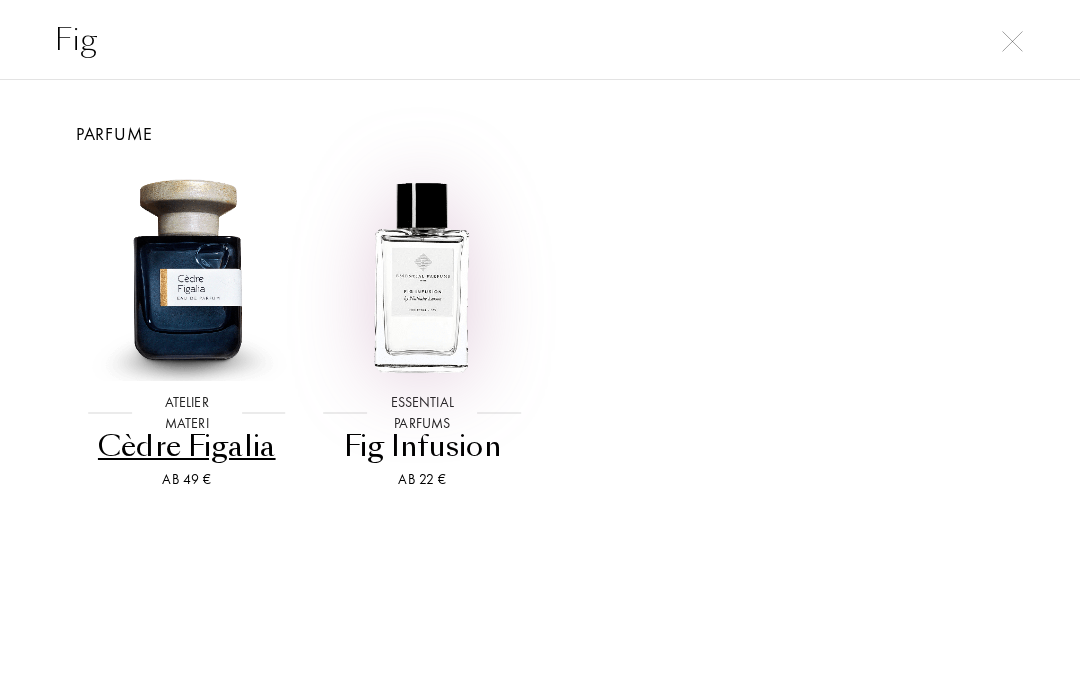 type on "Fig" 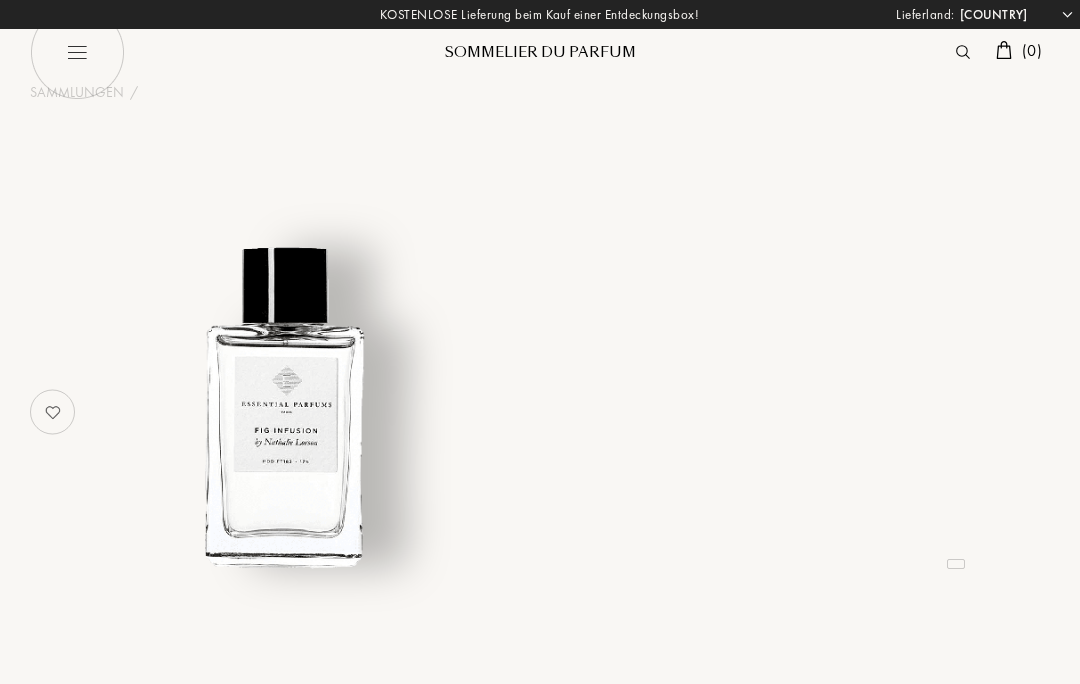 scroll, scrollTop: 0, scrollLeft: 0, axis: both 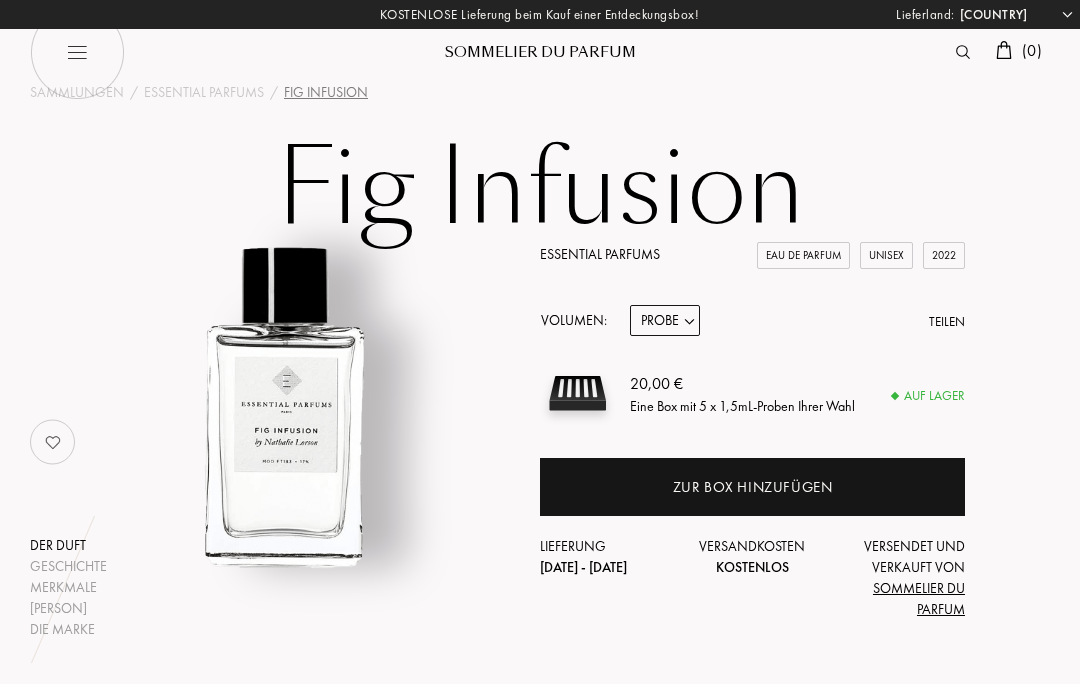 click at bounding box center (968, 52) 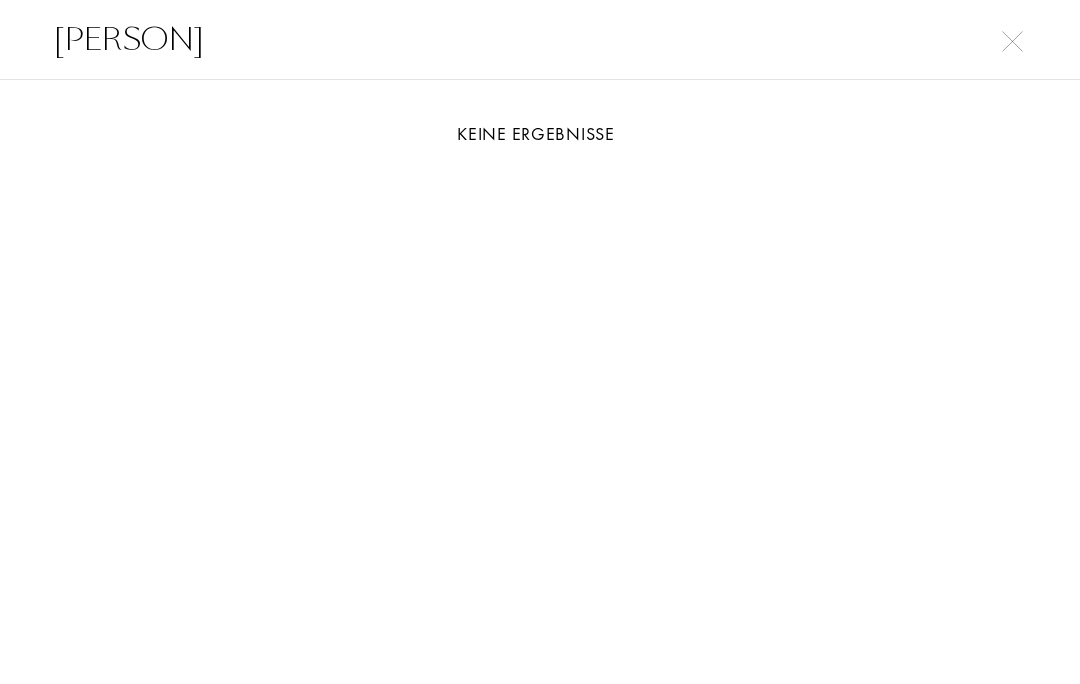 click on "Arquinesia" at bounding box center [540, 39] 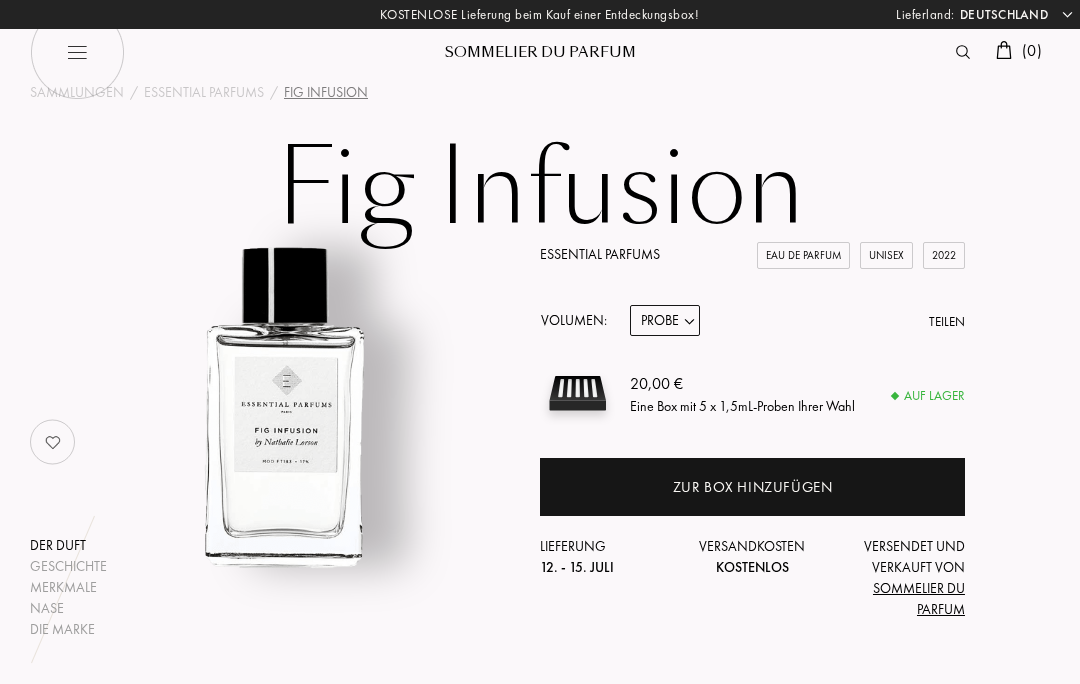 scroll, scrollTop: 0, scrollLeft: 0, axis: both 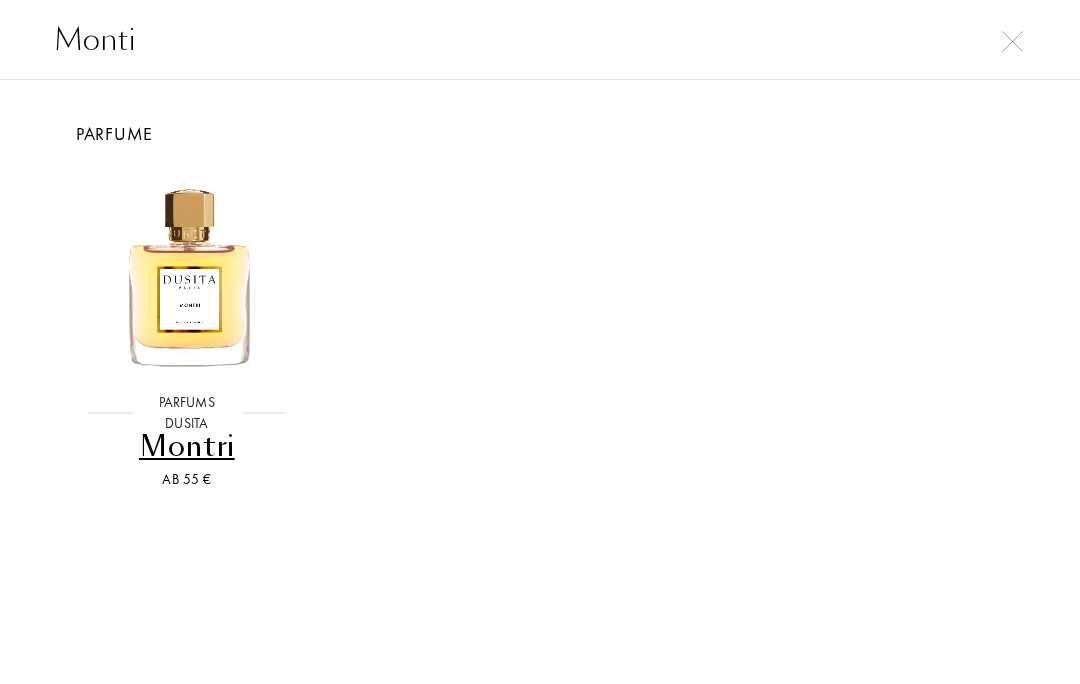click on "Monti" at bounding box center [540, 39] 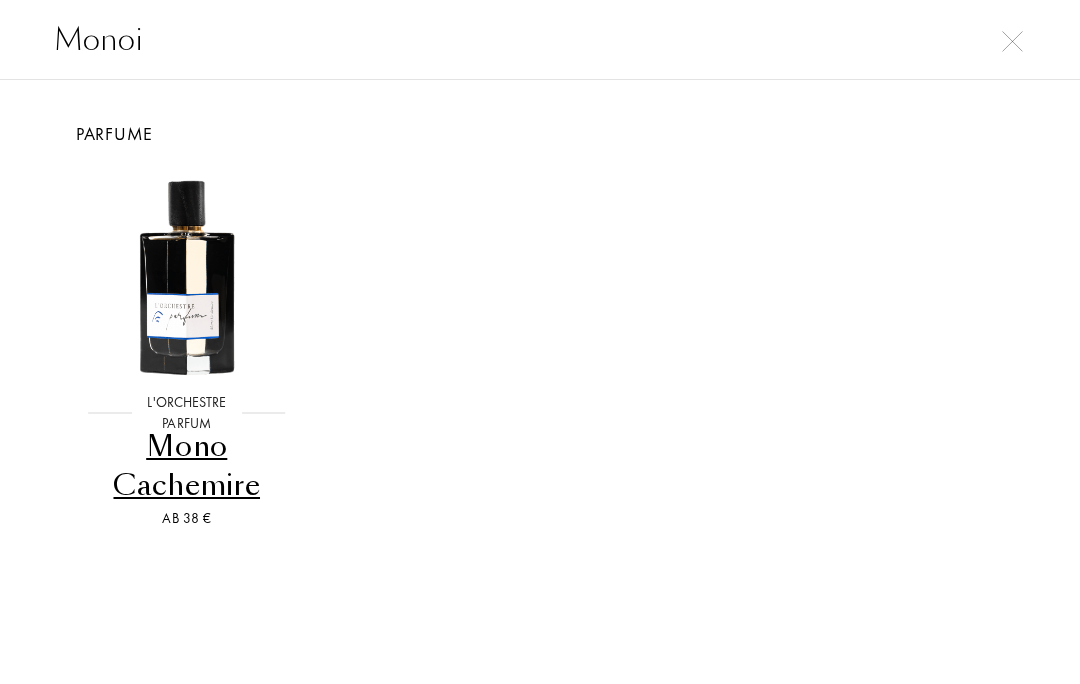 type on "Monoi" 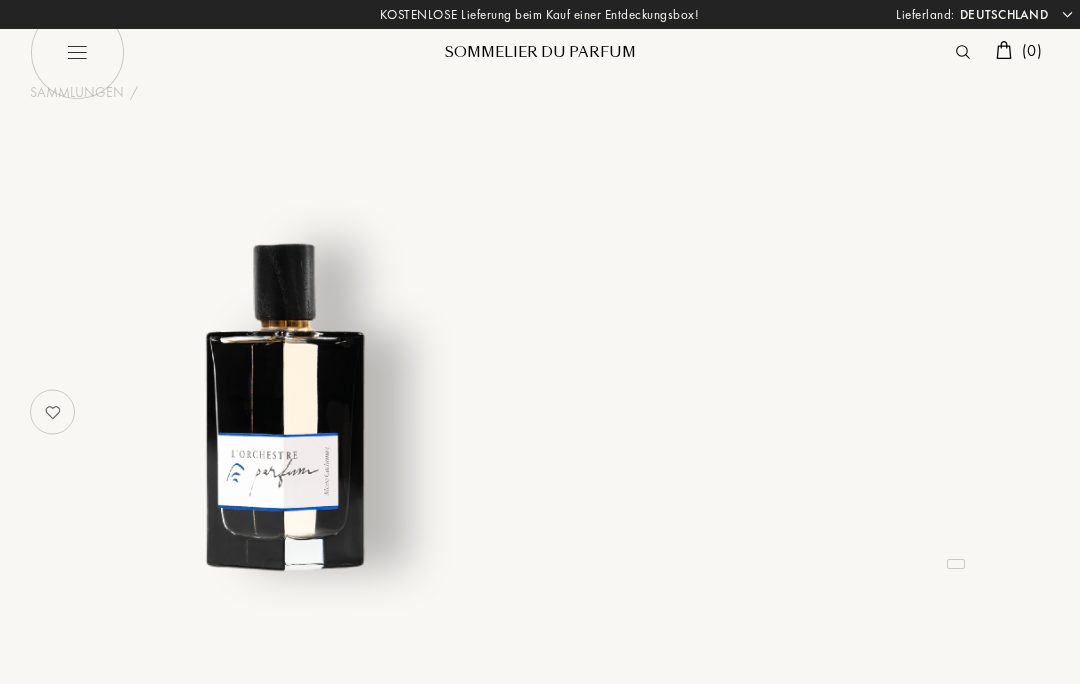 scroll, scrollTop: 0, scrollLeft: 0, axis: both 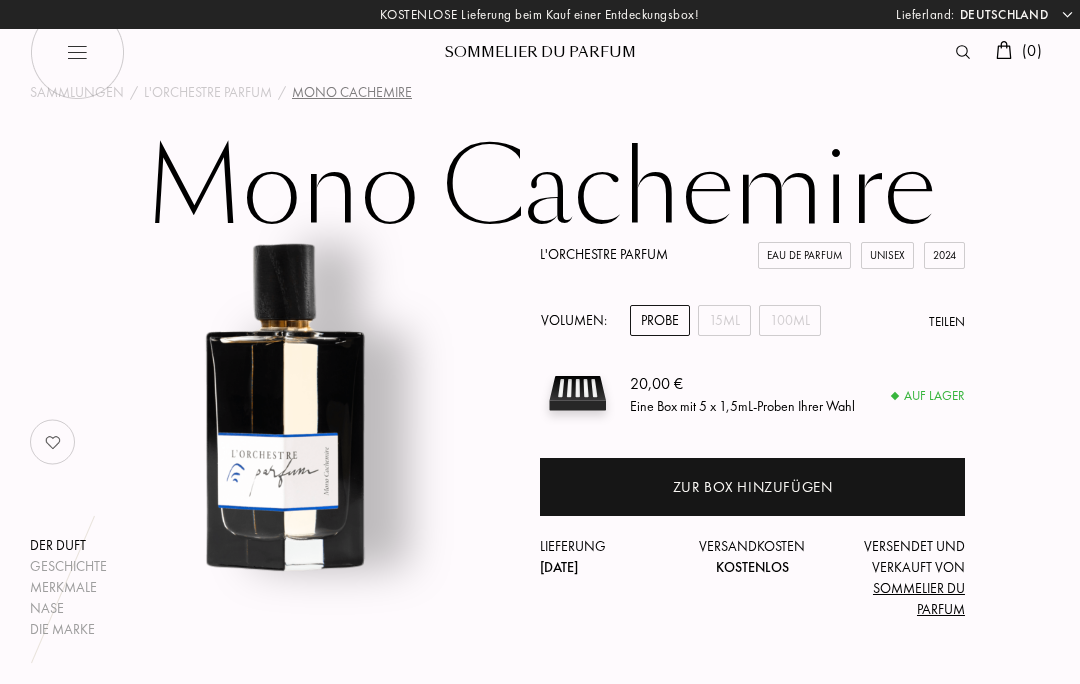 click at bounding box center (963, 52) 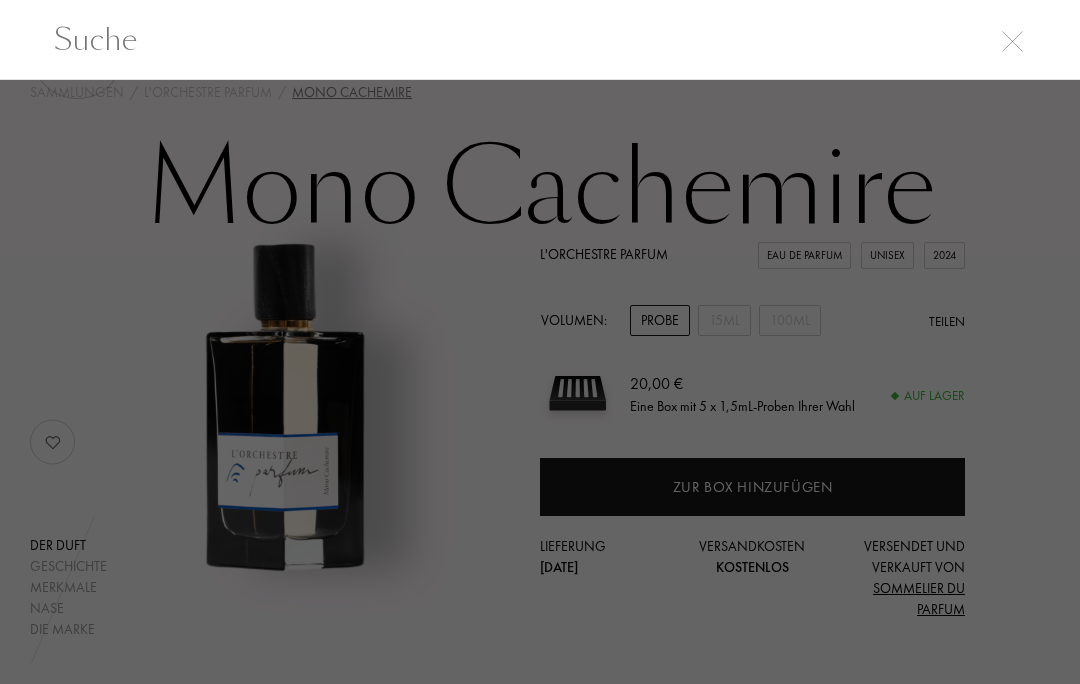 click at bounding box center (540, 39) 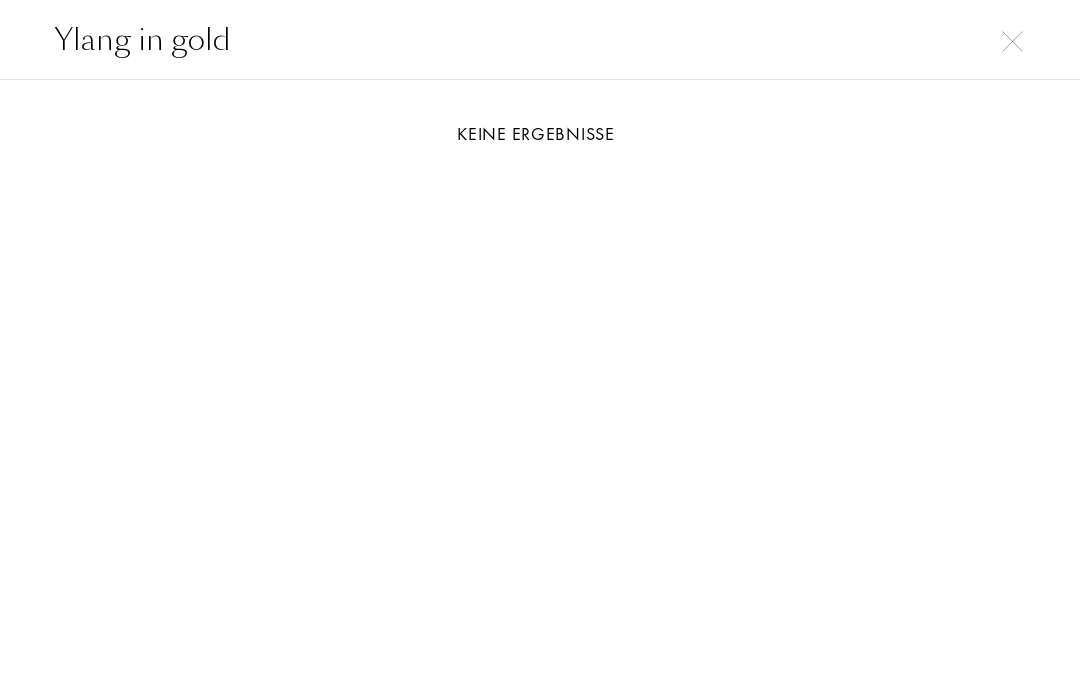 click on "Ylang in gold" at bounding box center (540, 39) 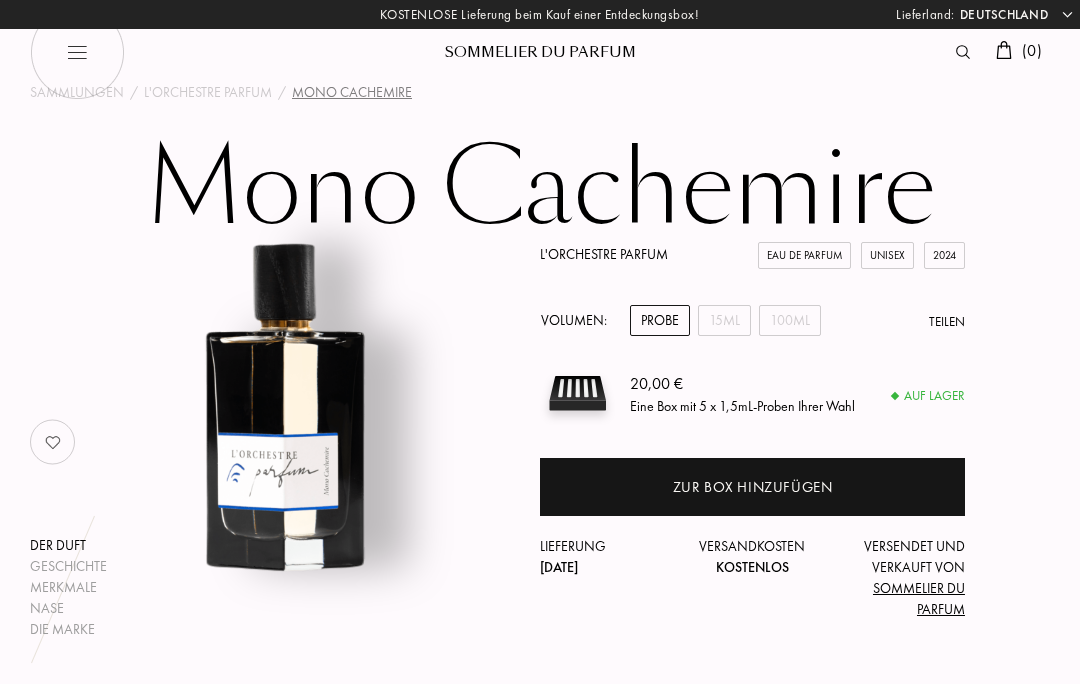 click at bounding box center [963, 52] 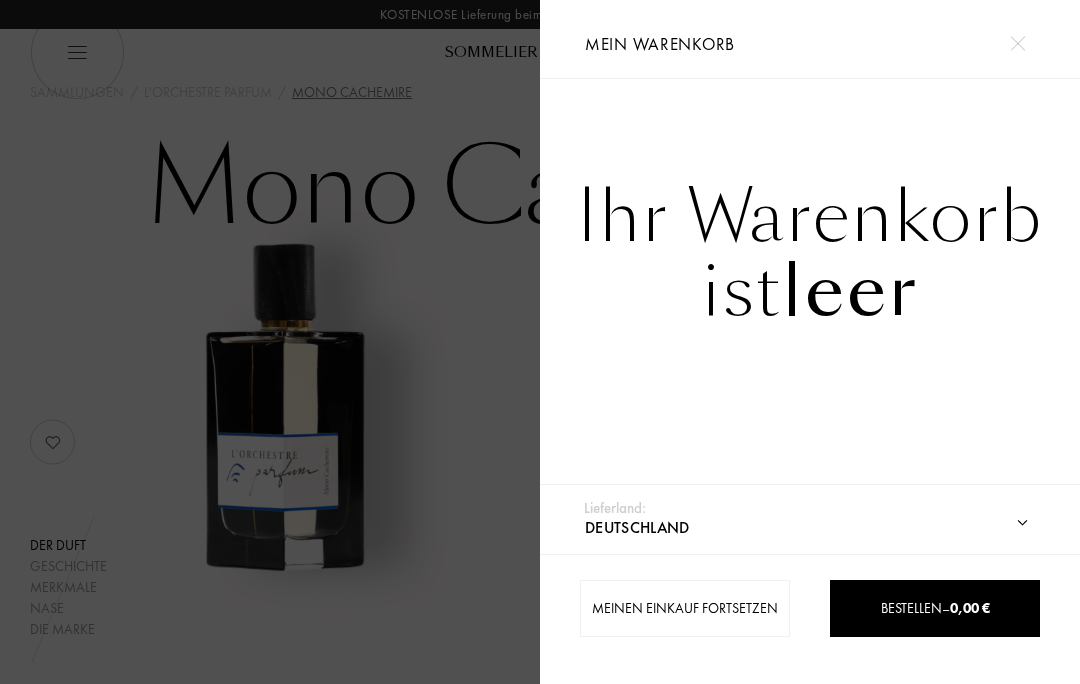 click at bounding box center [270, 342] 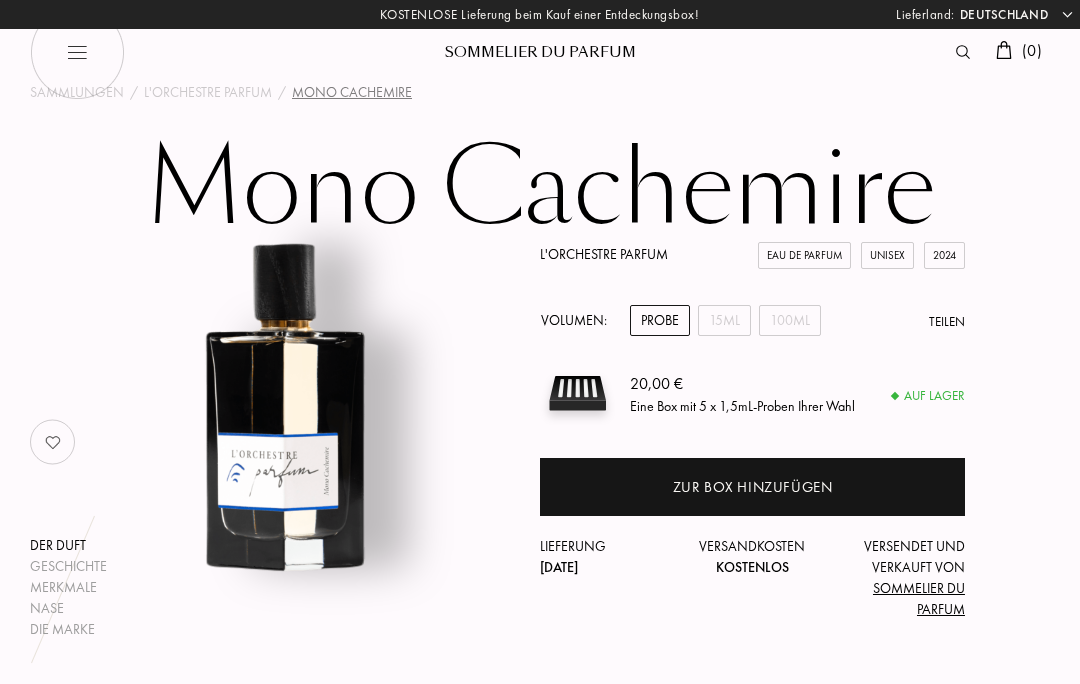 click at bounding box center (963, 52) 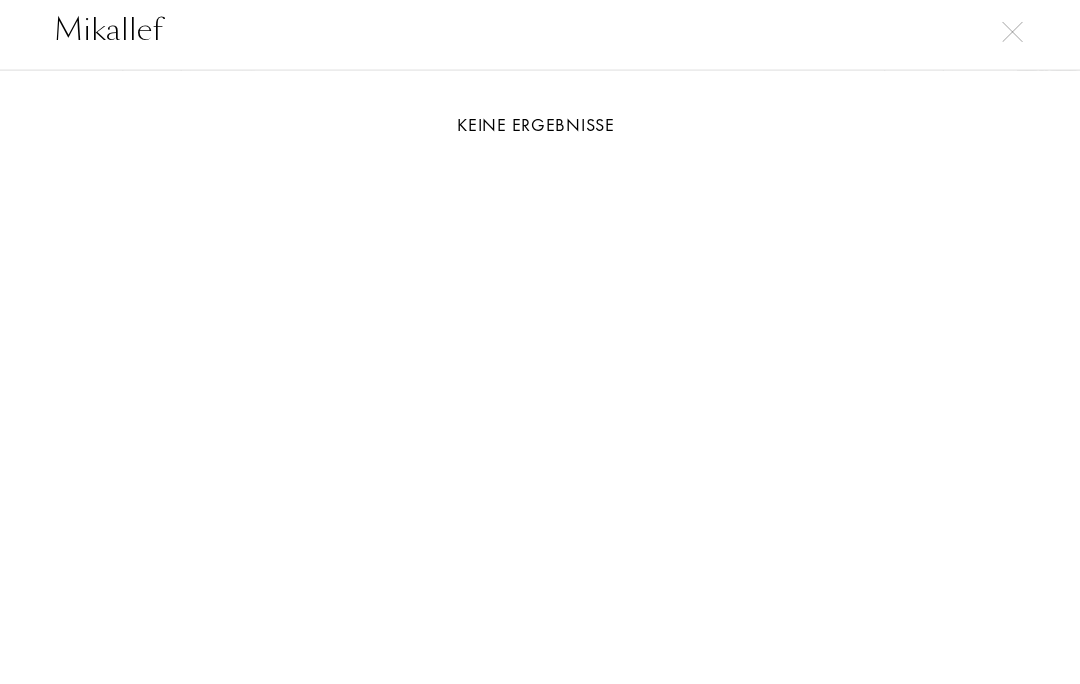 type on "Mikallef" 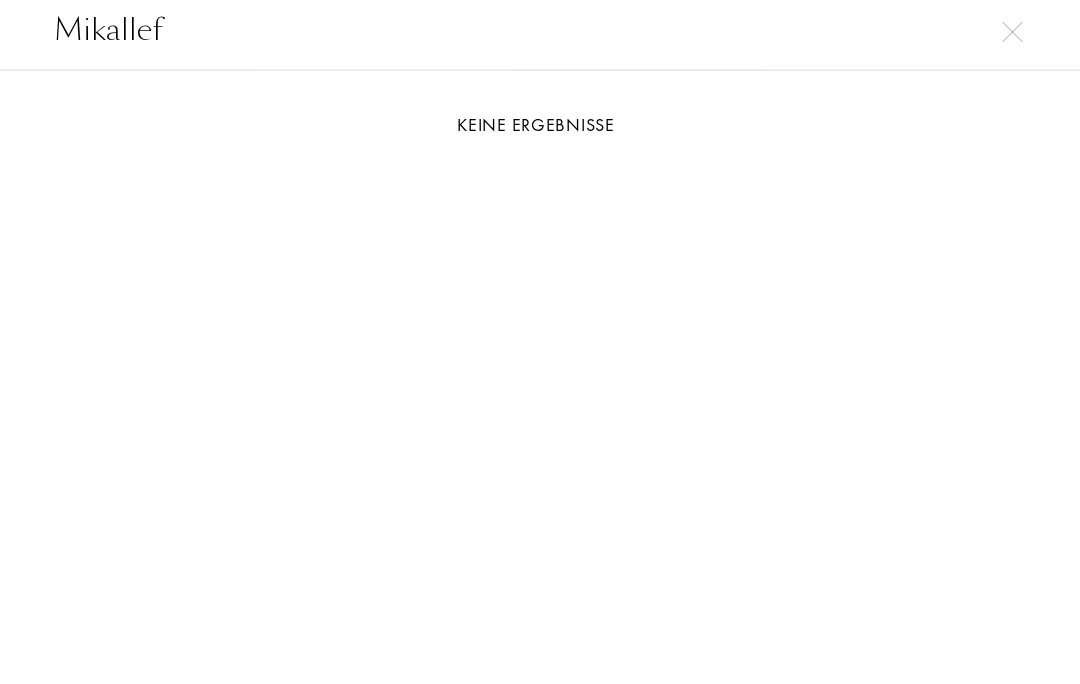 scroll, scrollTop: 10, scrollLeft: 0, axis: vertical 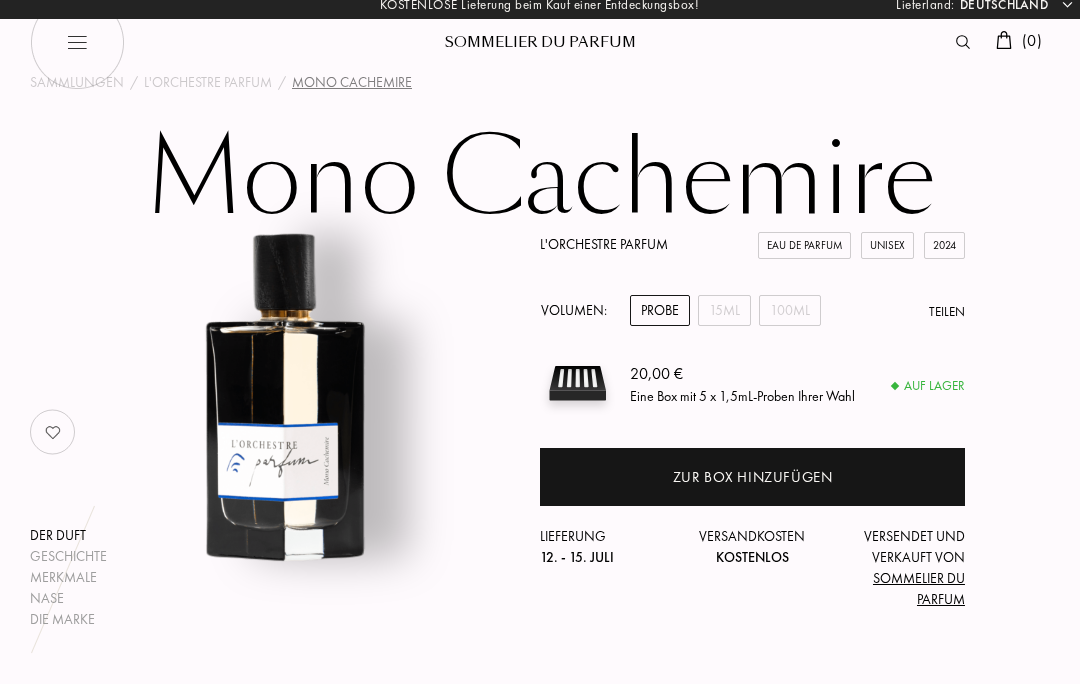 click at bounding box center [963, 42] 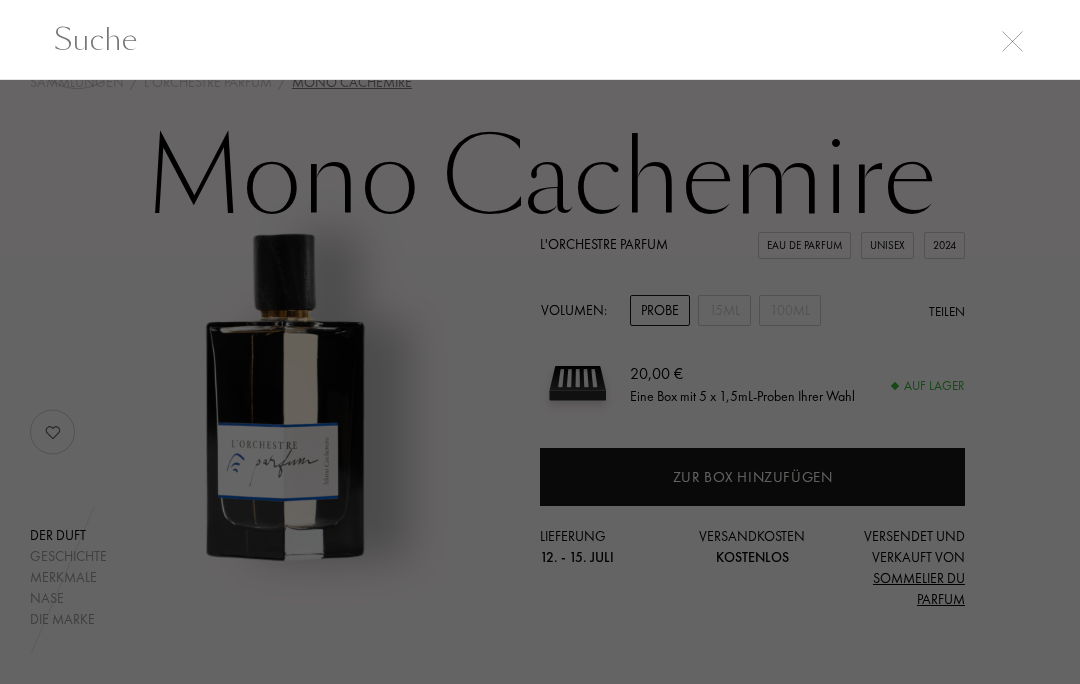 click at bounding box center (540, 39) 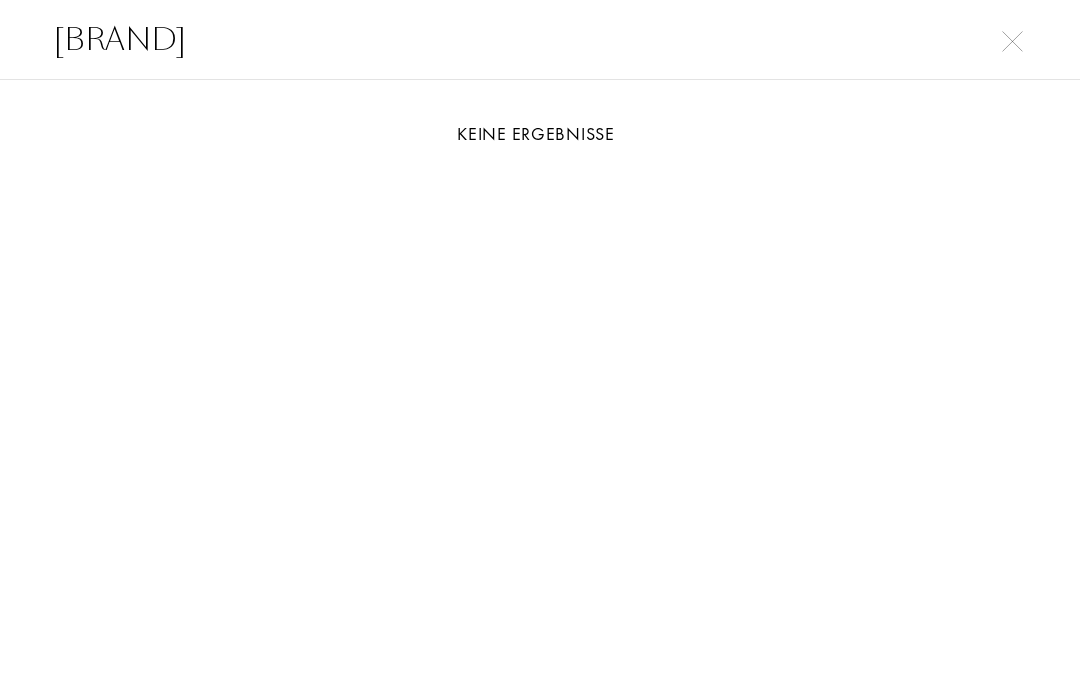 type on "[BRAND]" 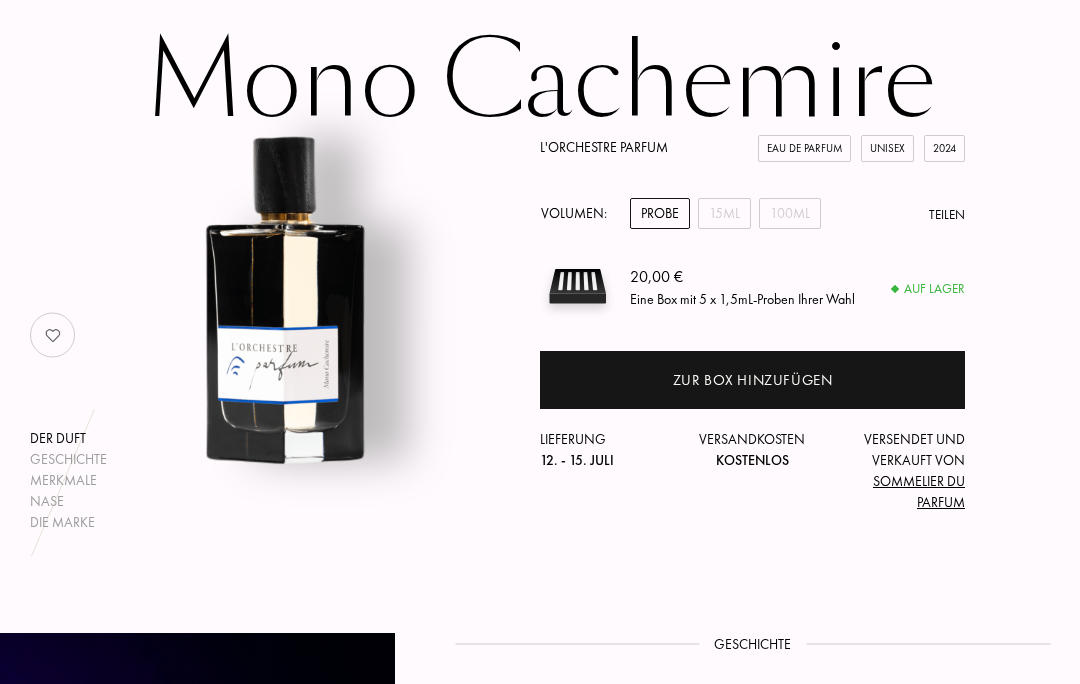 scroll, scrollTop: 0, scrollLeft: 0, axis: both 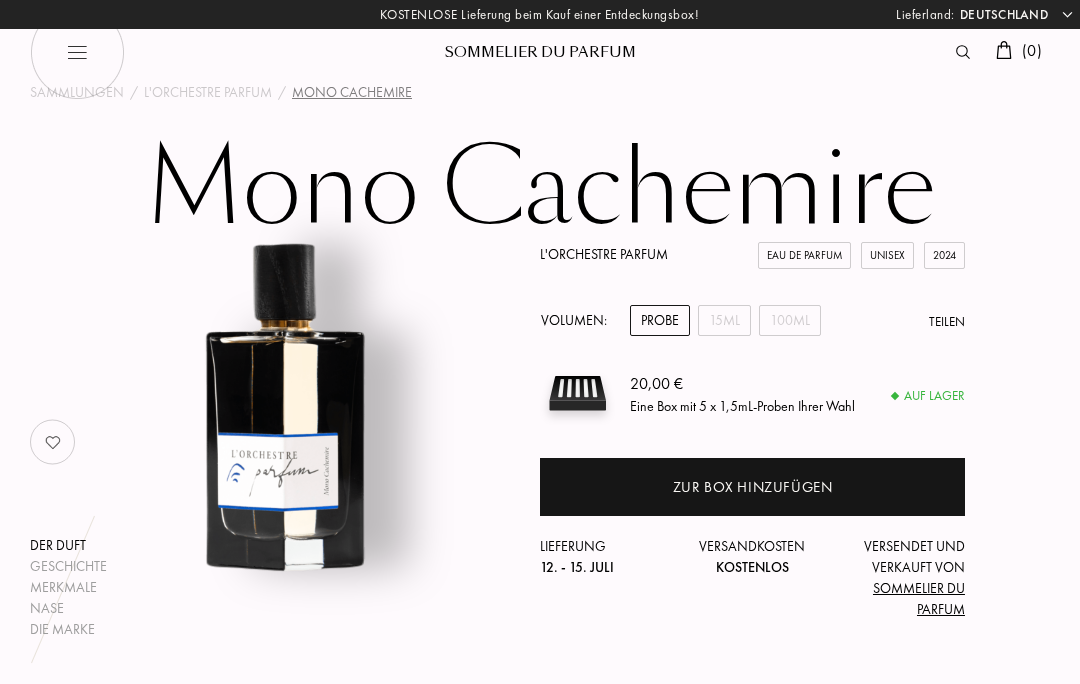 click at bounding box center [968, 52] 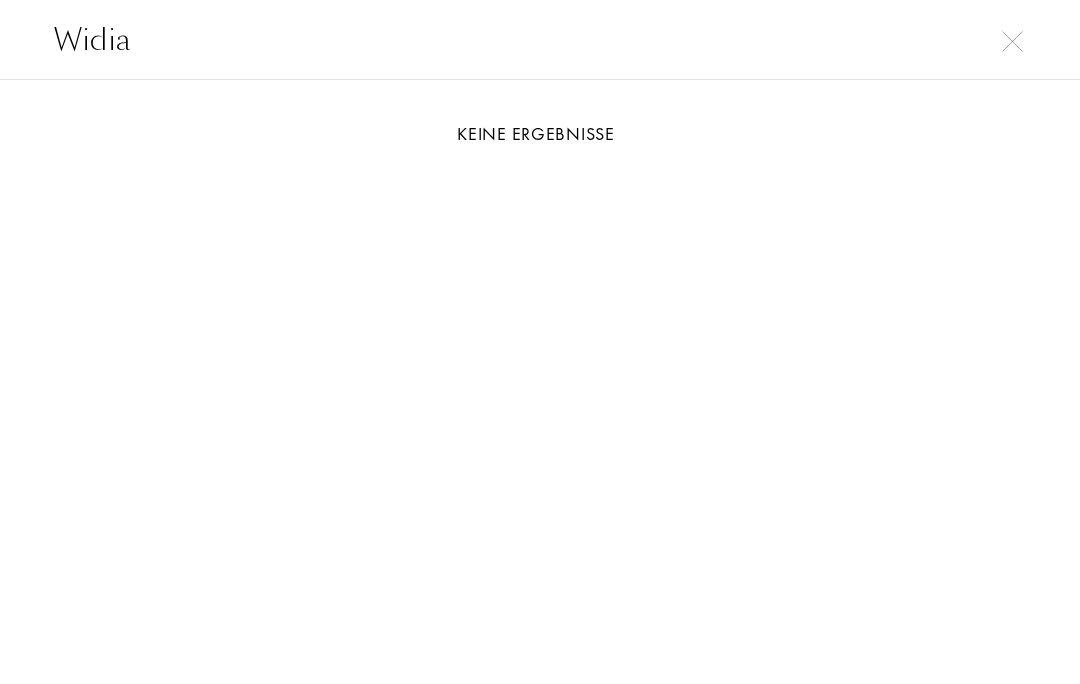 type on "Widian" 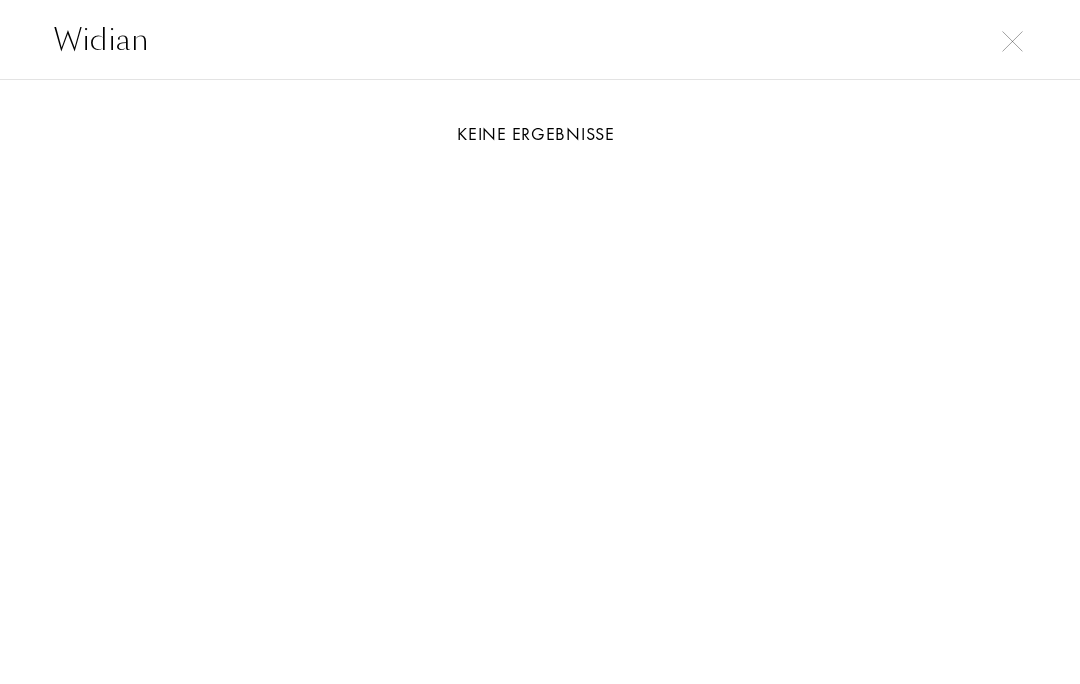 click on "Widian" at bounding box center (540, 39) 